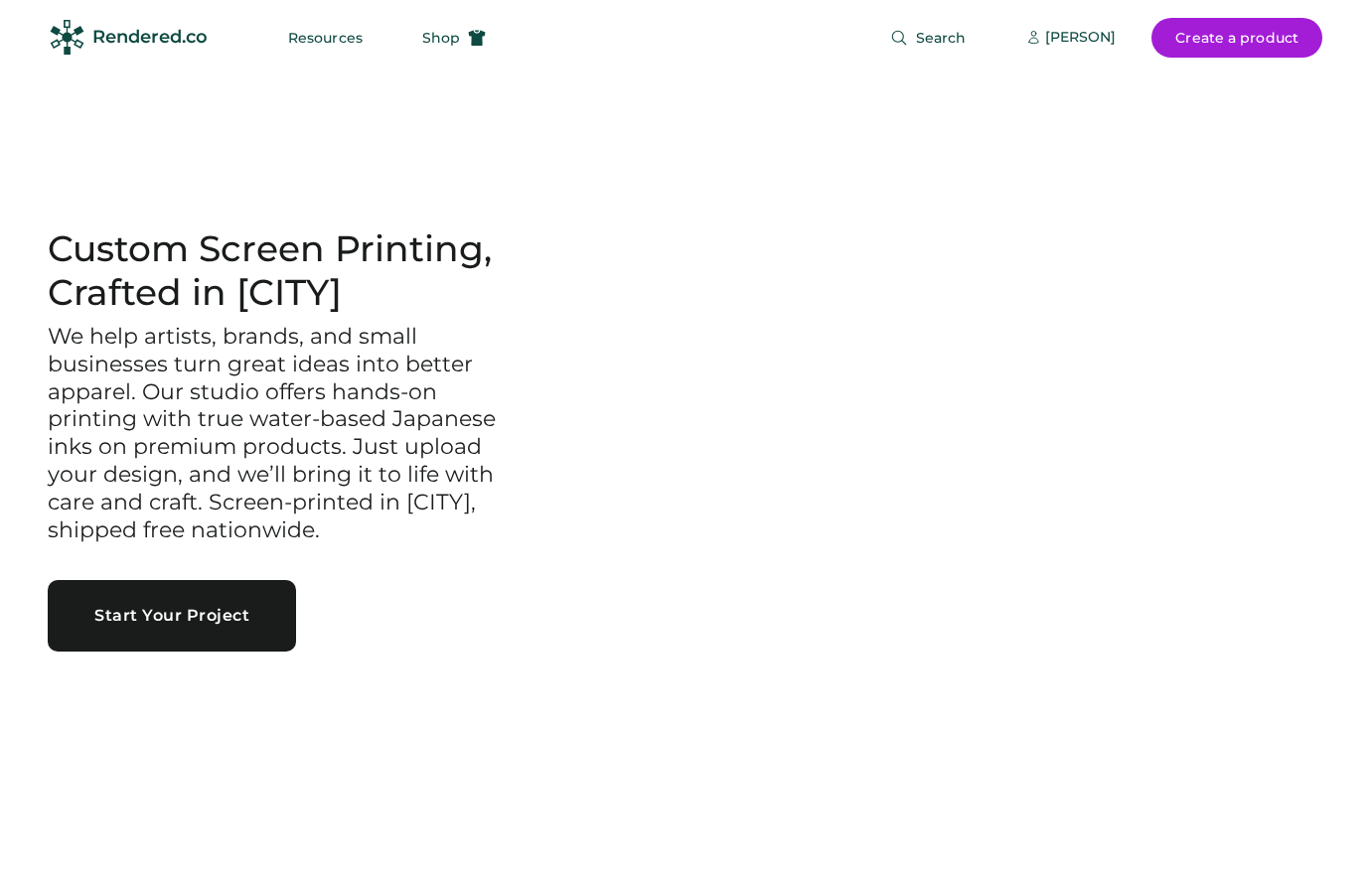 scroll, scrollTop: 0, scrollLeft: 0, axis: both 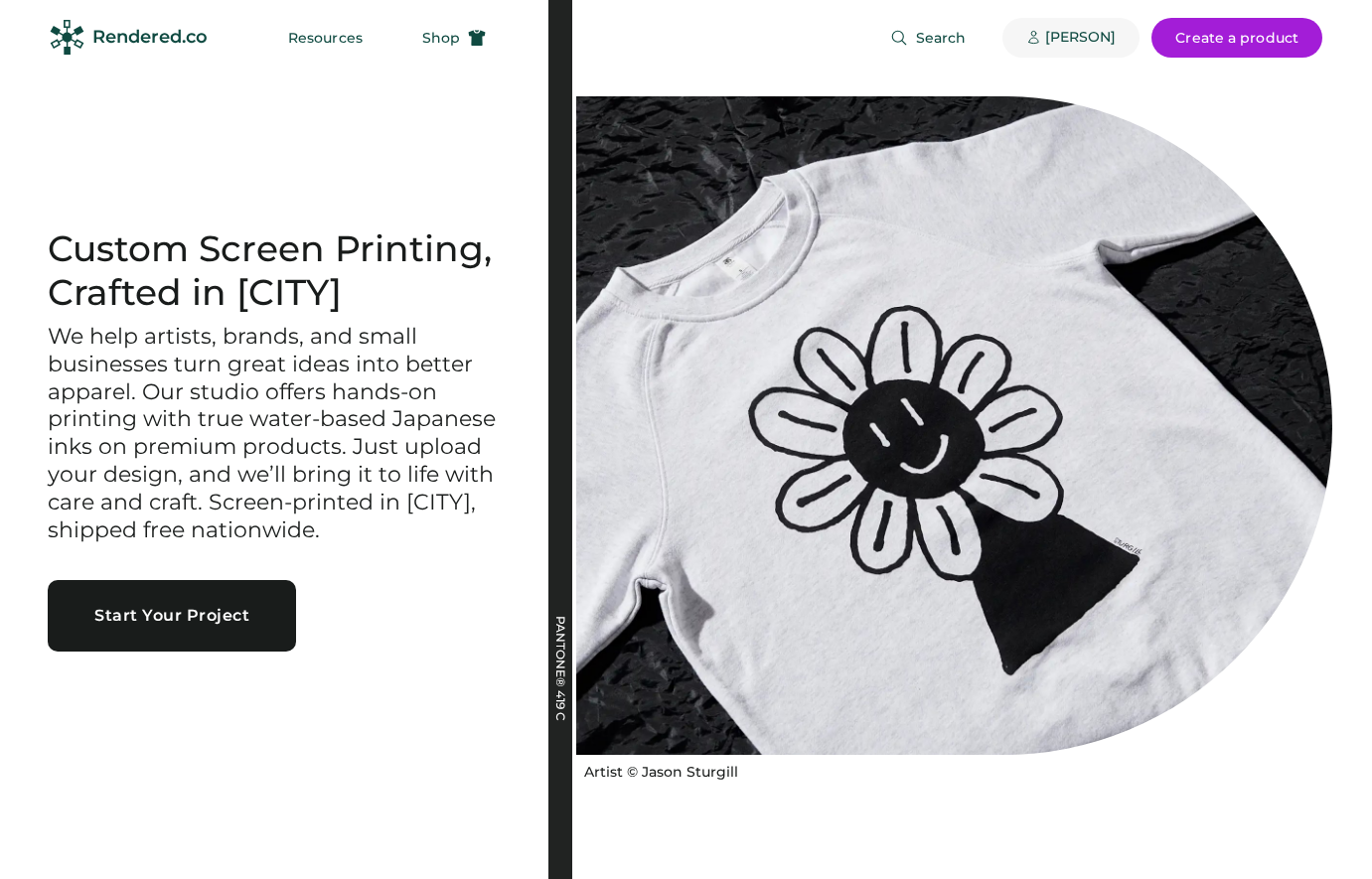 click on "[PERSON]" at bounding box center (1081, 38) 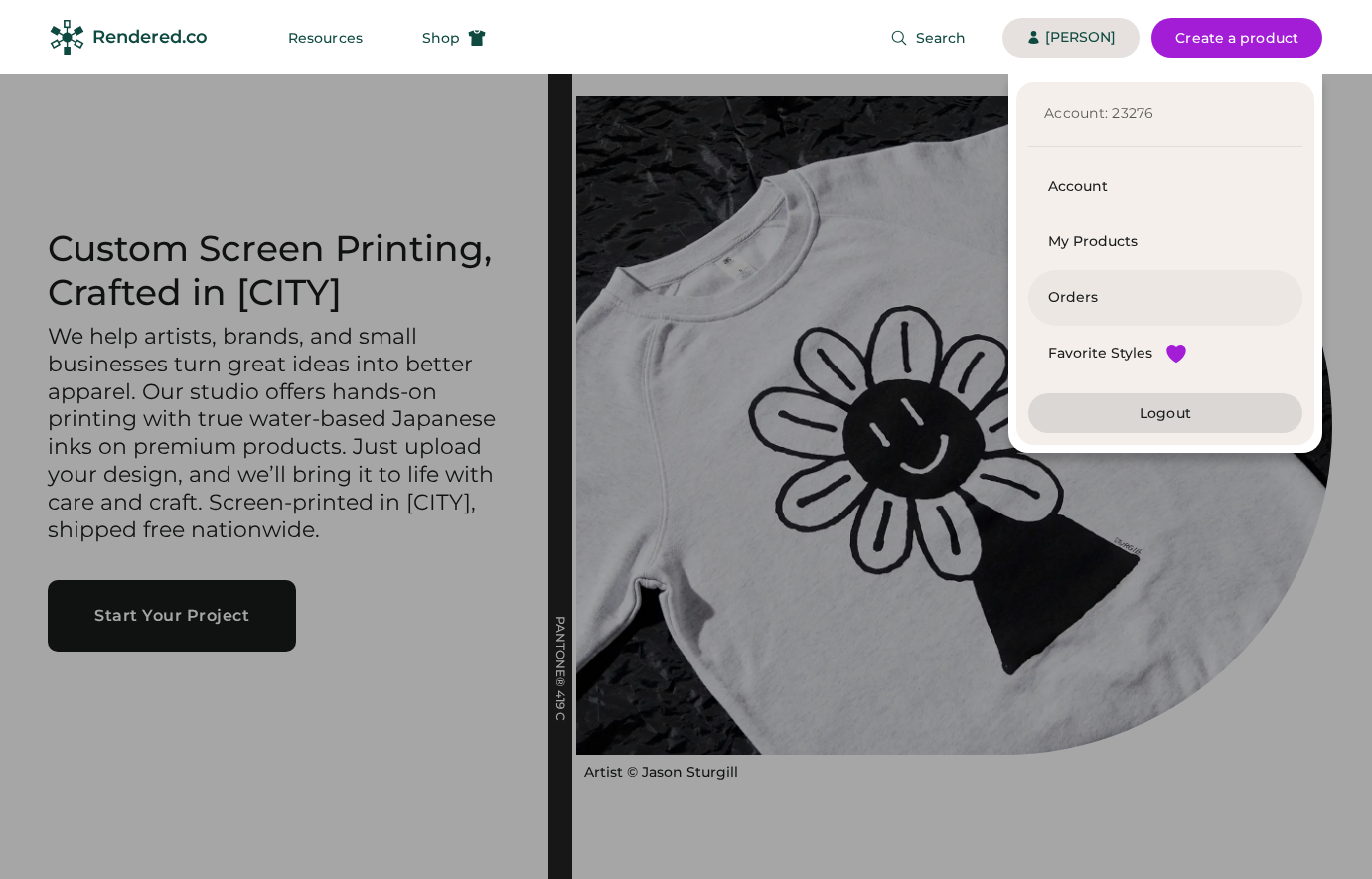 click on "Orders" at bounding box center [1165, 298] 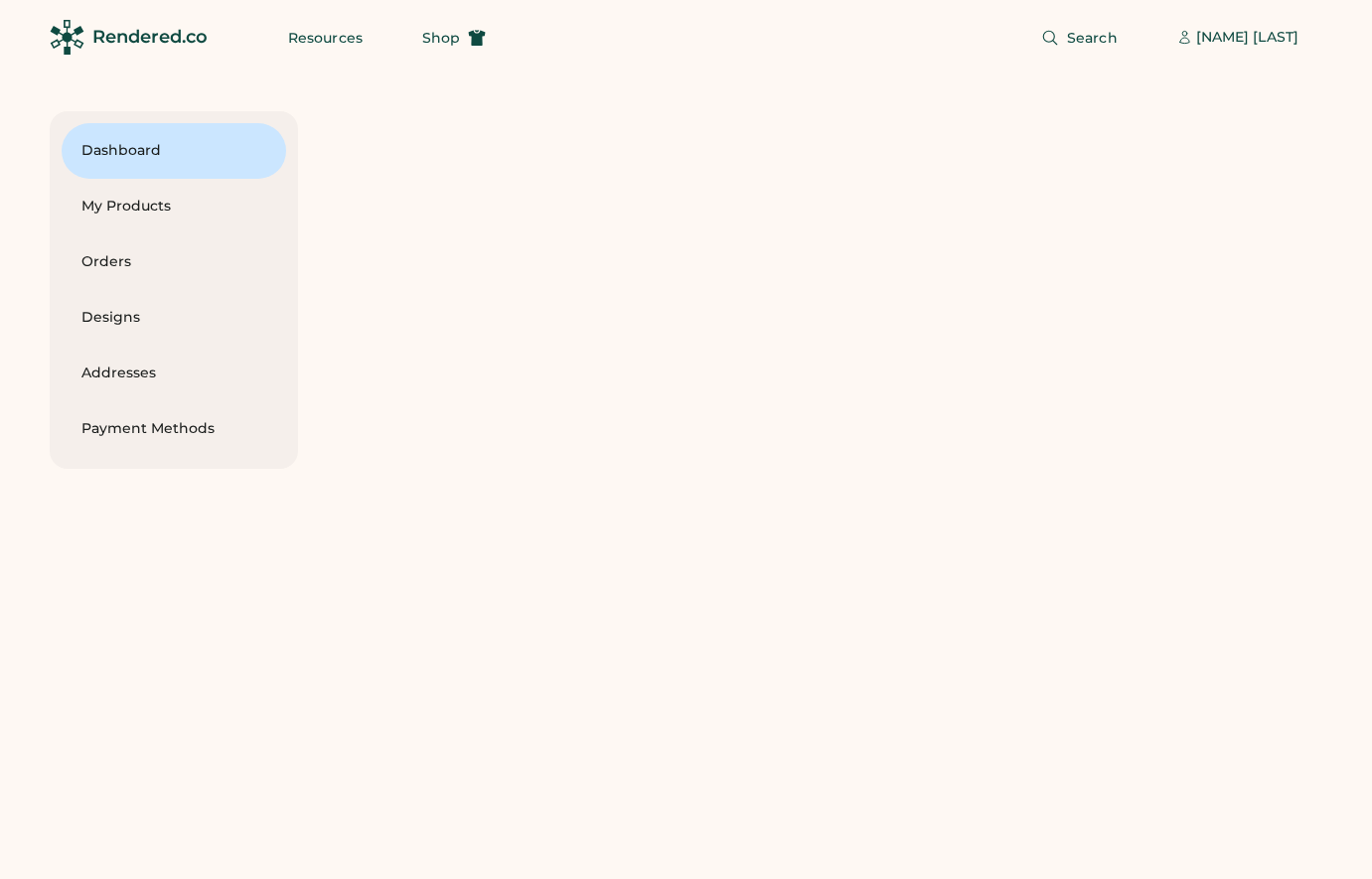 scroll, scrollTop: 0, scrollLeft: 0, axis: both 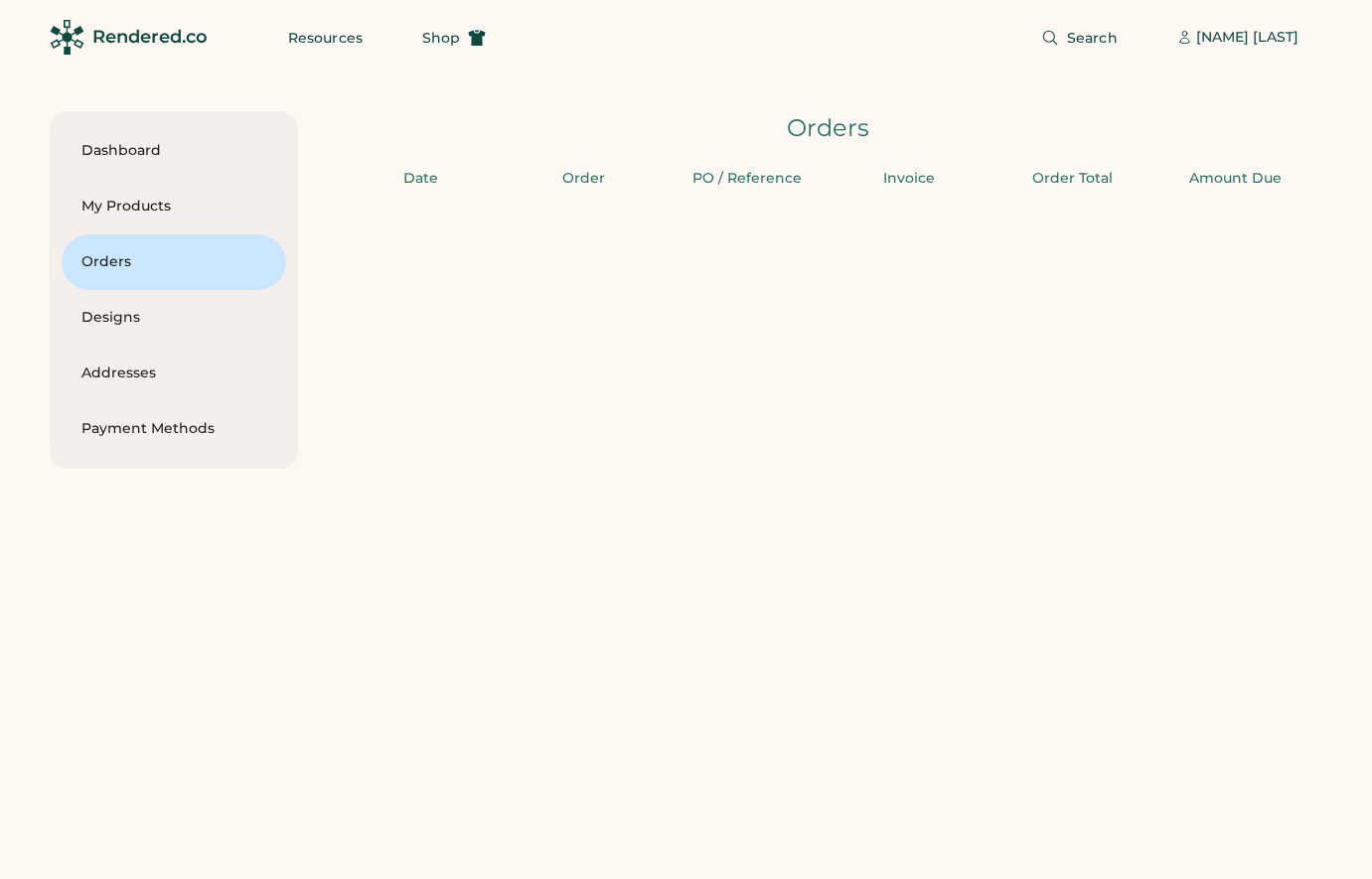 type on "**" 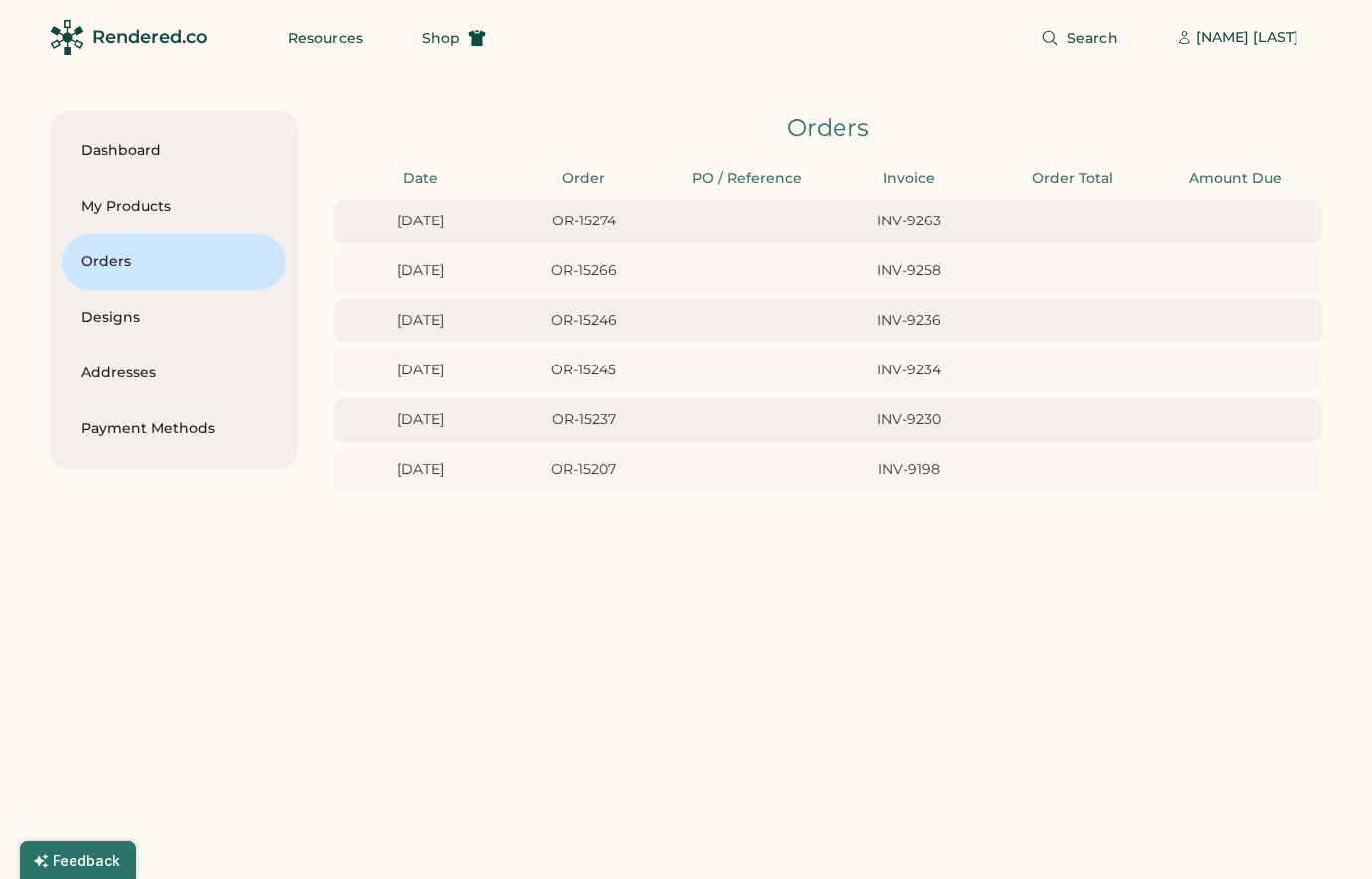 scroll, scrollTop: 0, scrollLeft: 0, axis: both 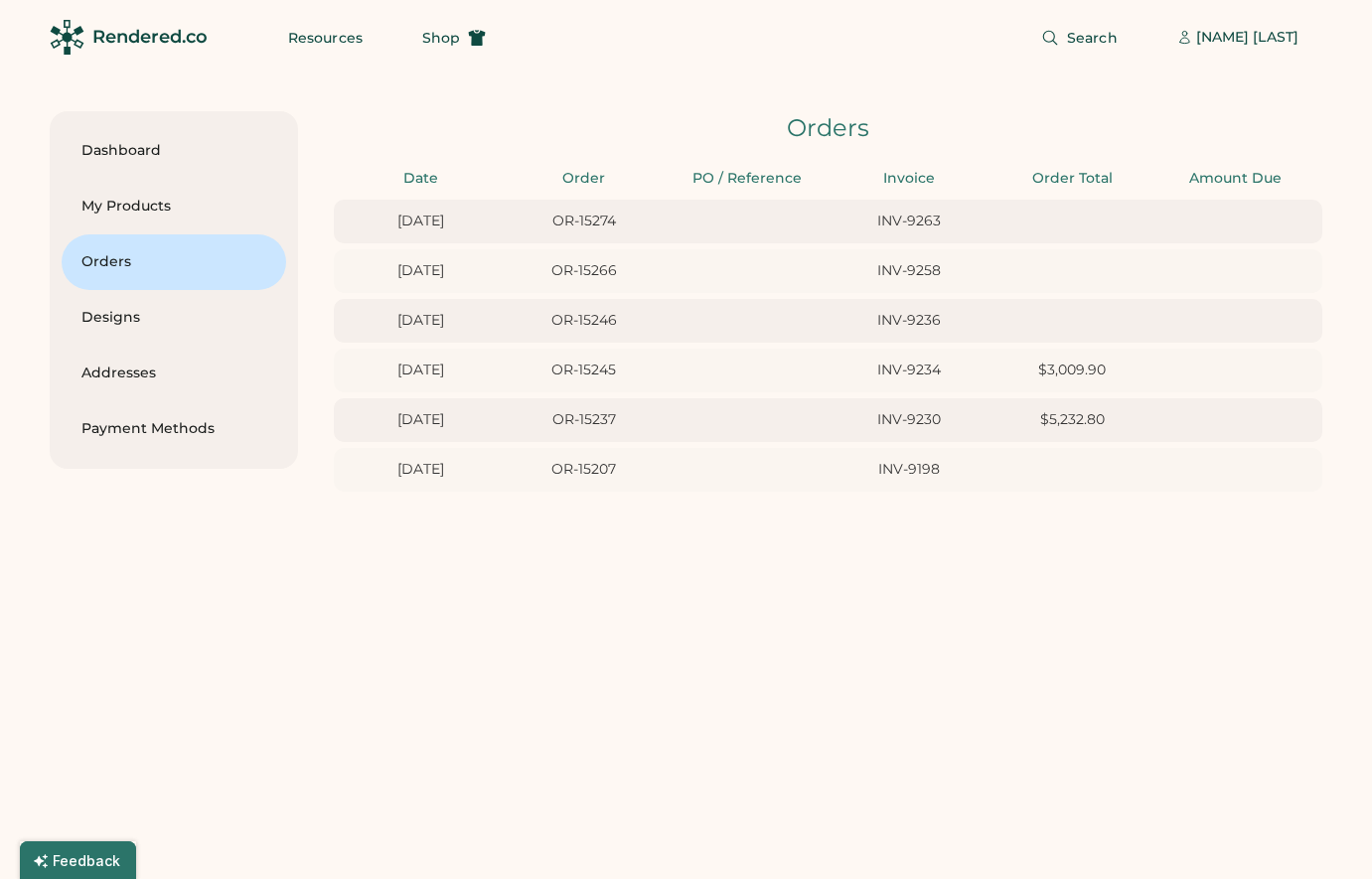 type on "******" 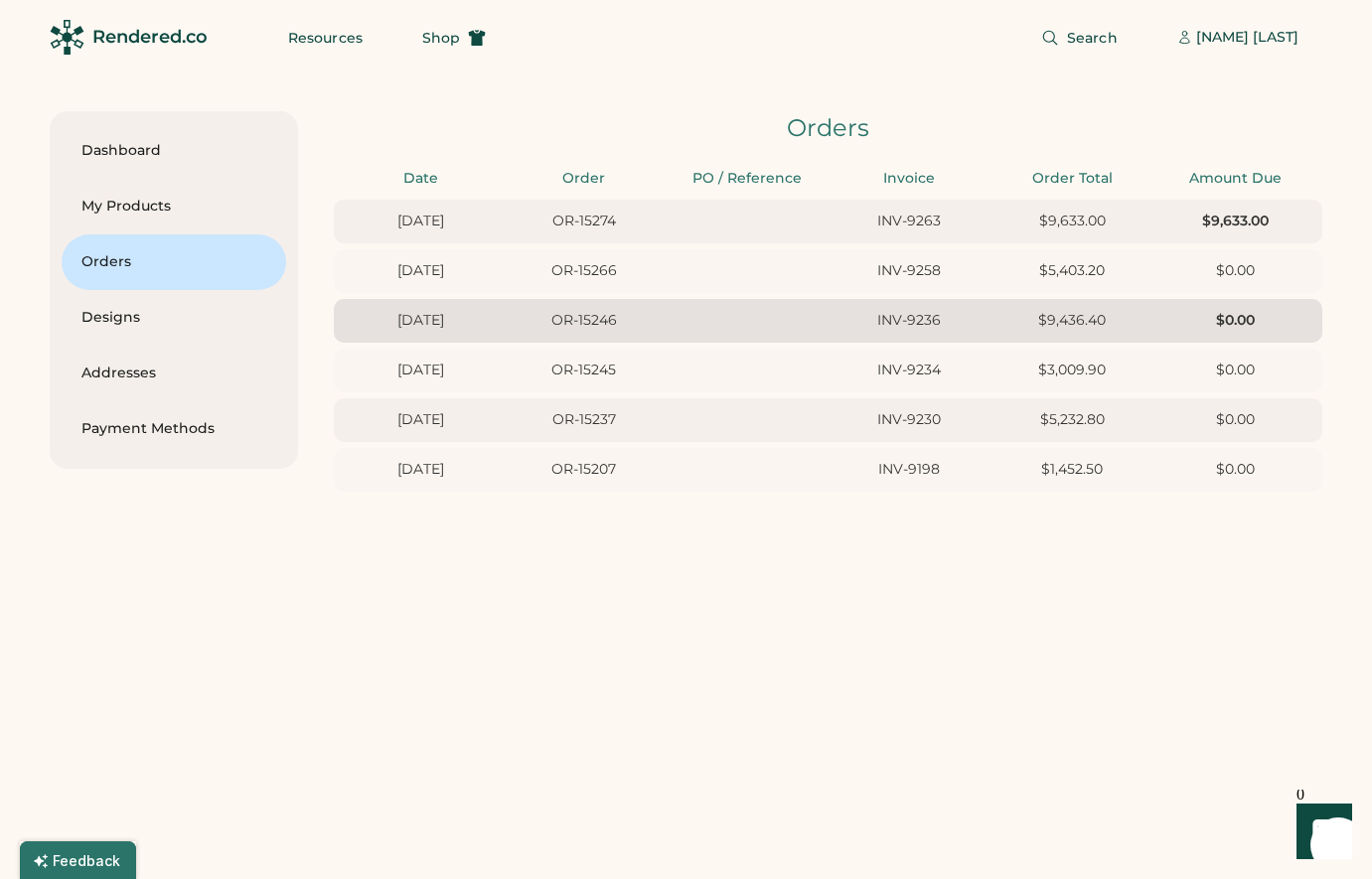 click on "6/24/25 OR-15246 INV-9236 $9,436.40 $0.00" at bounding box center (828, 321) 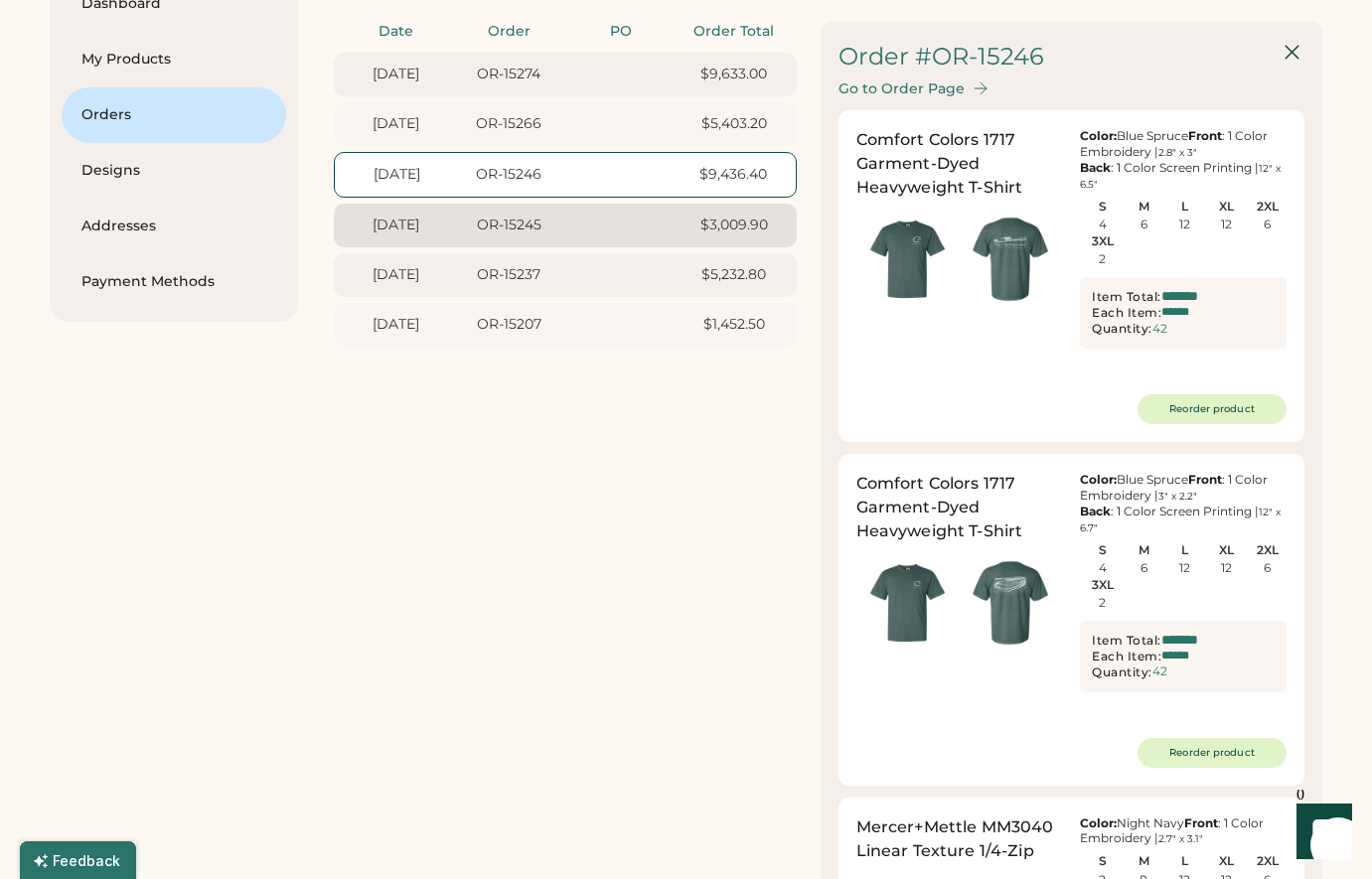 scroll, scrollTop: 142, scrollLeft: 0, axis: vertical 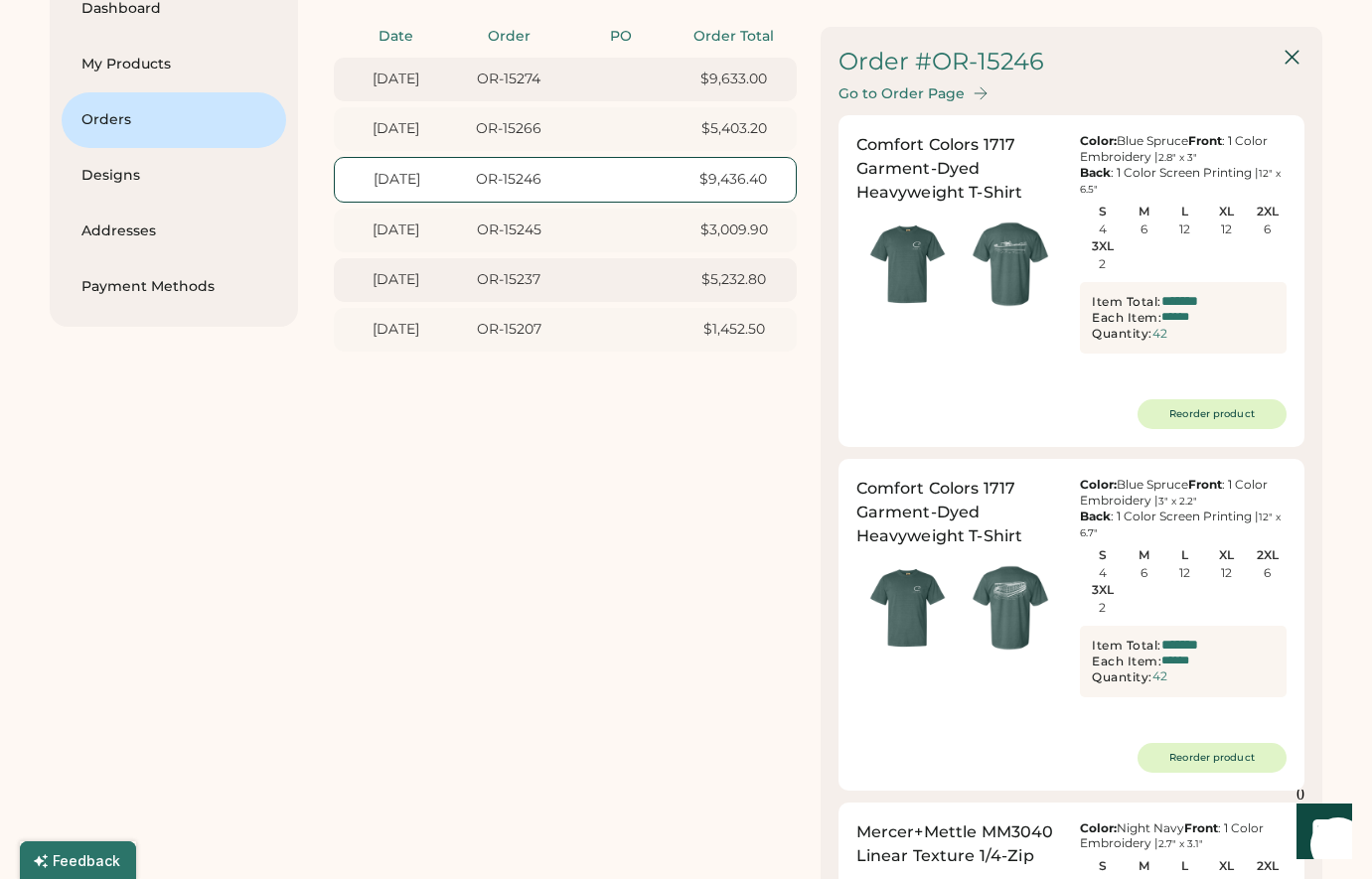 click on "Go to Order Page" at bounding box center [901, 93] 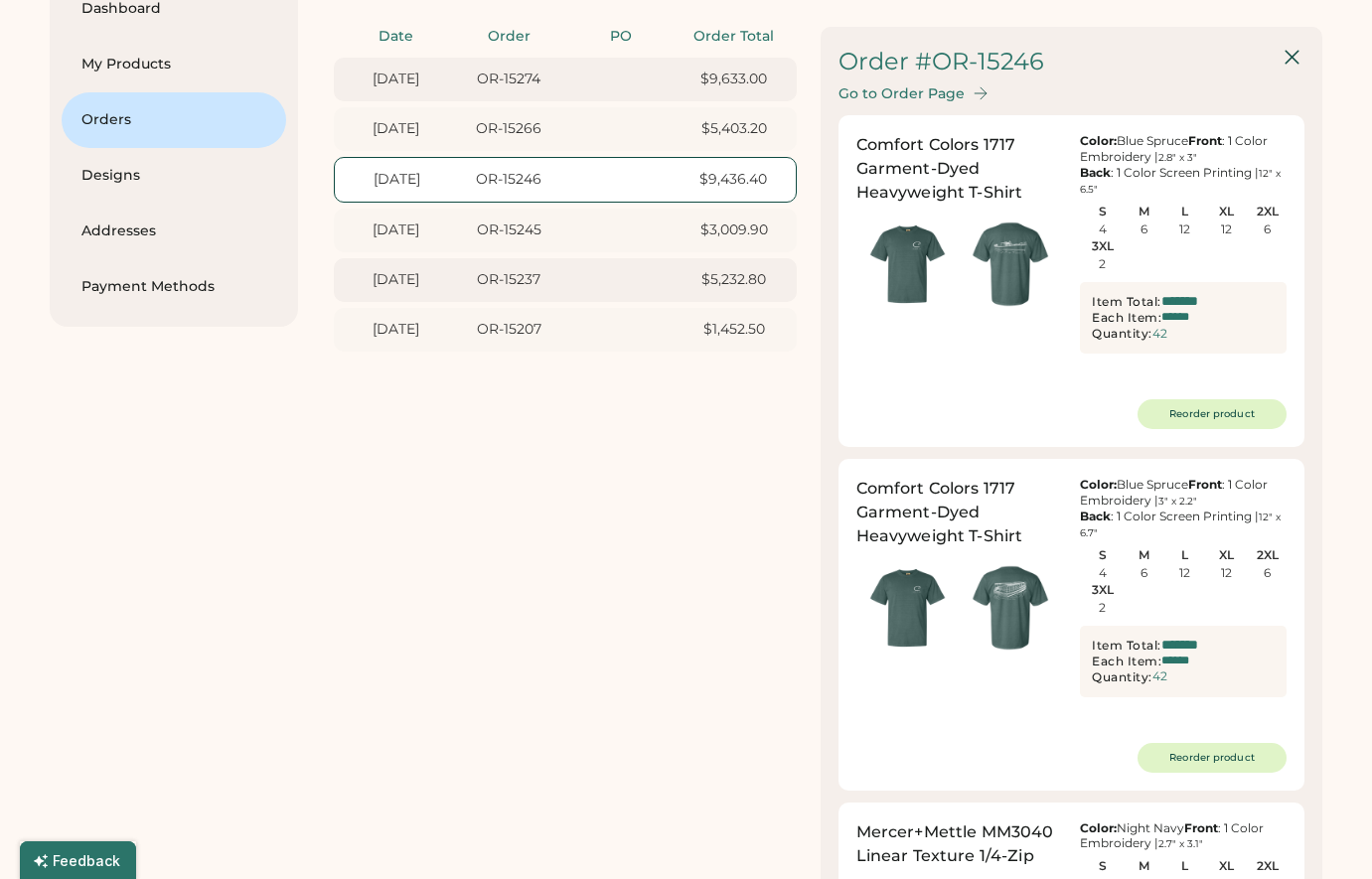 scroll, scrollTop: 0, scrollLeft: 0, axis: both 